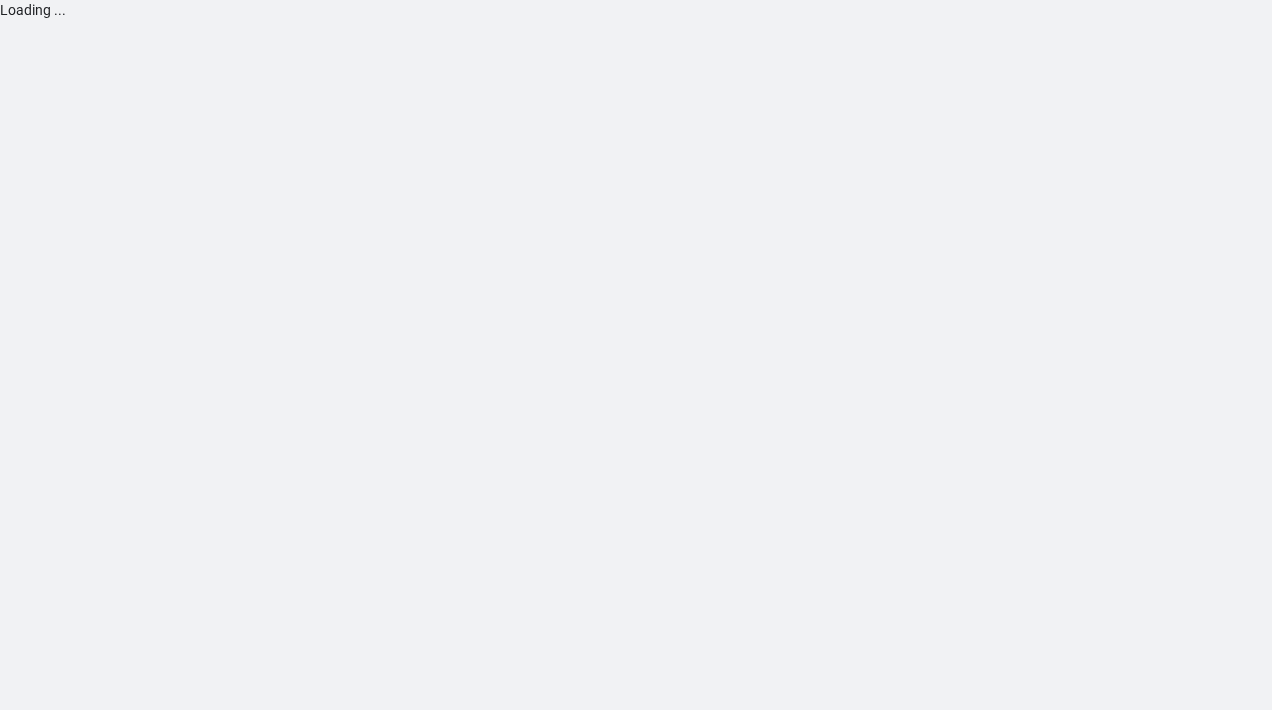 scroll, scrollTop: 0, scrollLeft: 0, axis: both 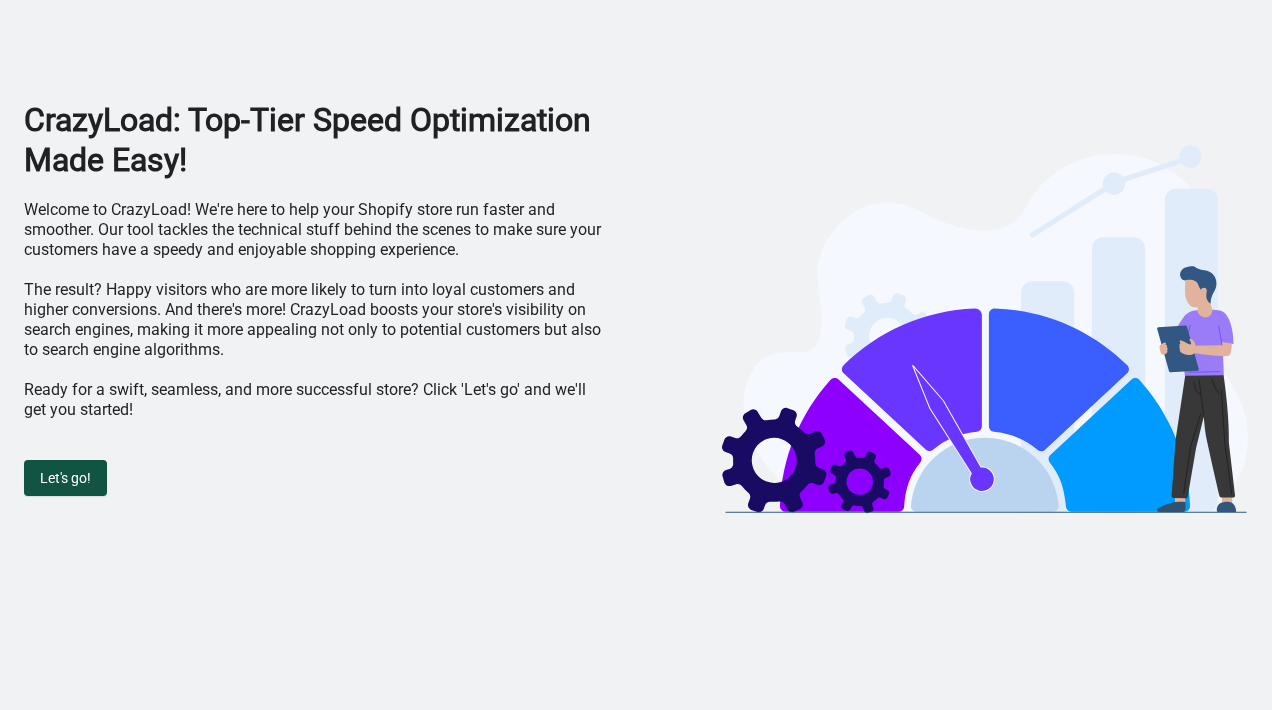 click on "Let's go!" at bounding box center (65, 478) 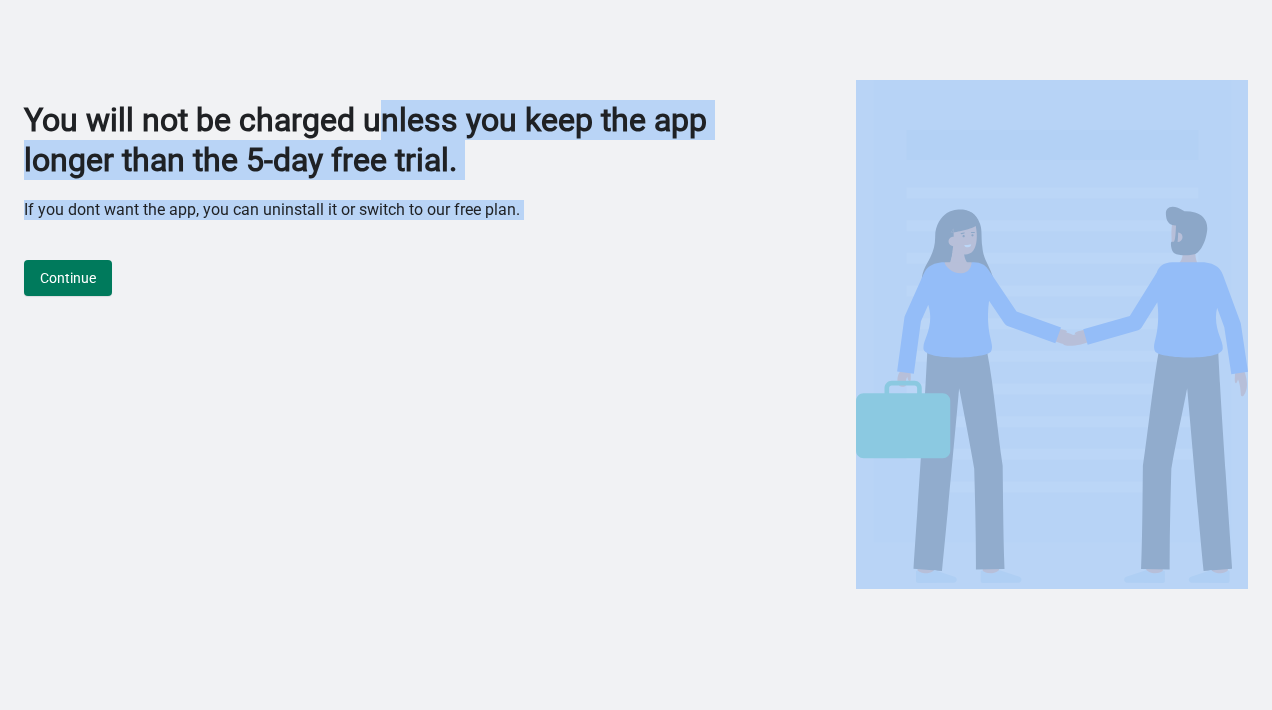 drag, startPoint x: 392, startPoint y: 245, endPoint x: 377, endPoint y: 113, distance: 132.84953 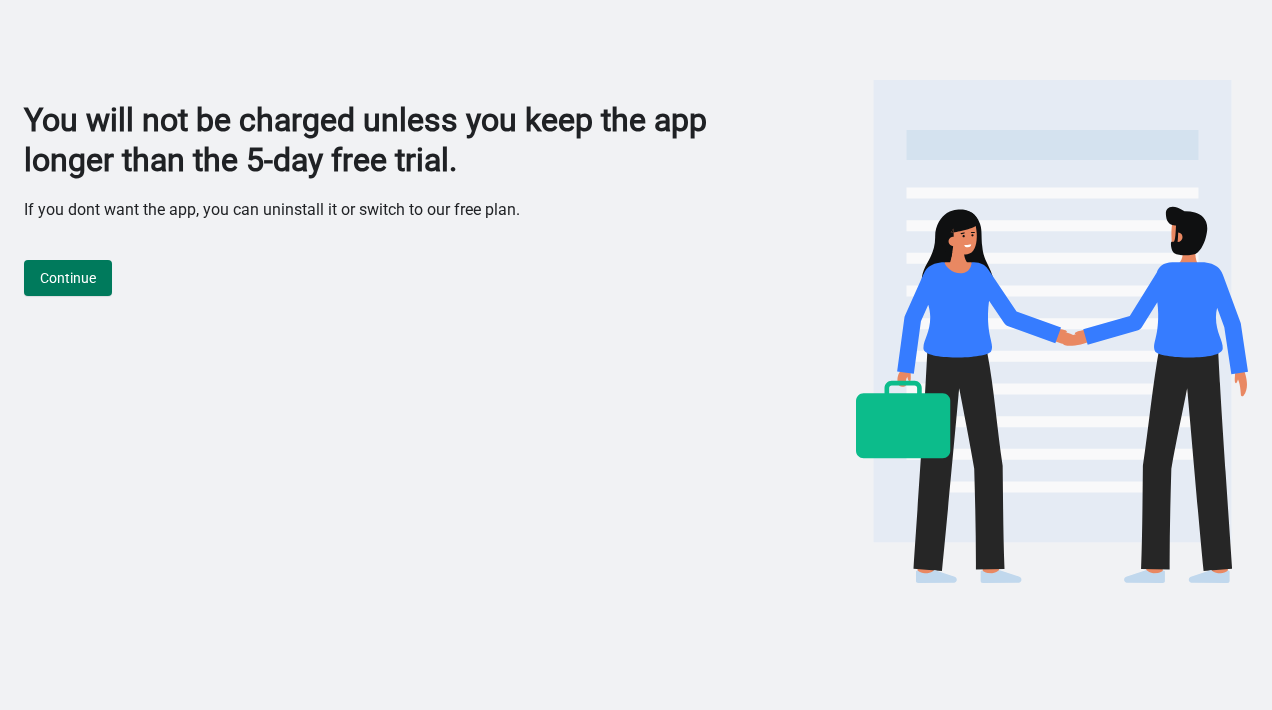 click on "You will not be charged unless you keep the app longer than the 5-day free trial." at bounding box center [385, 140] 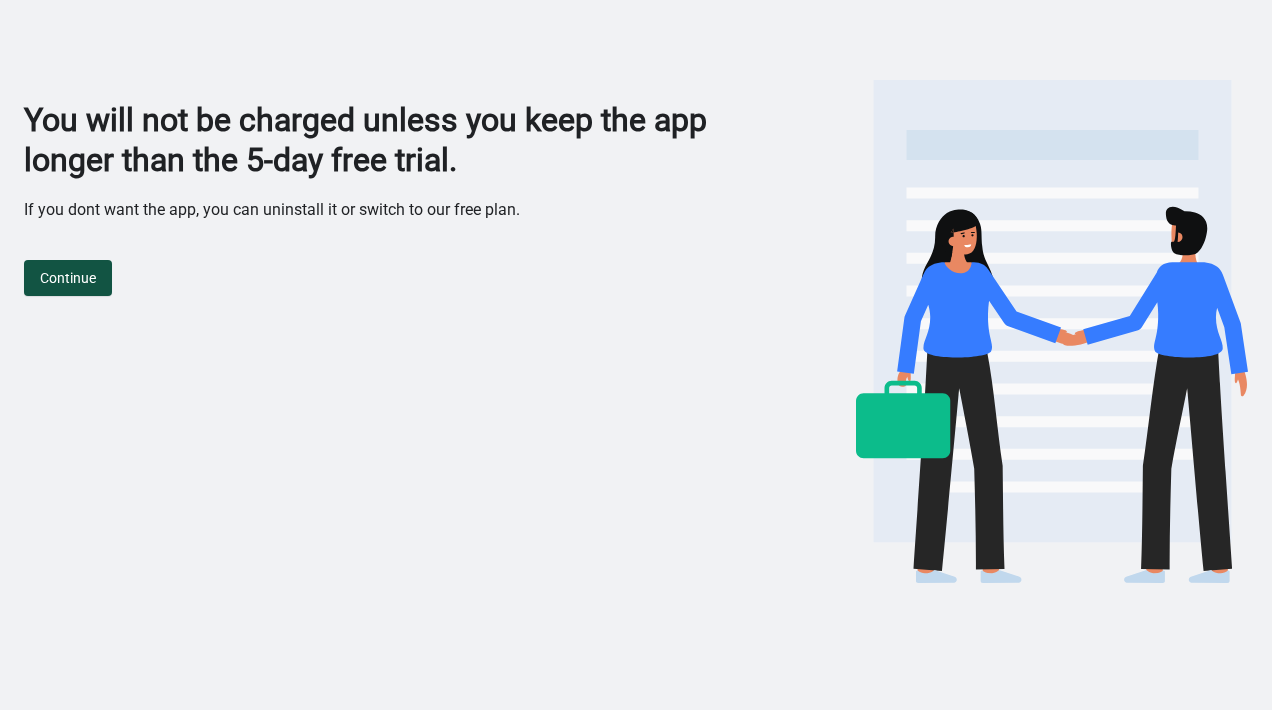 click on "Continue" at bounding box center [68, 278] 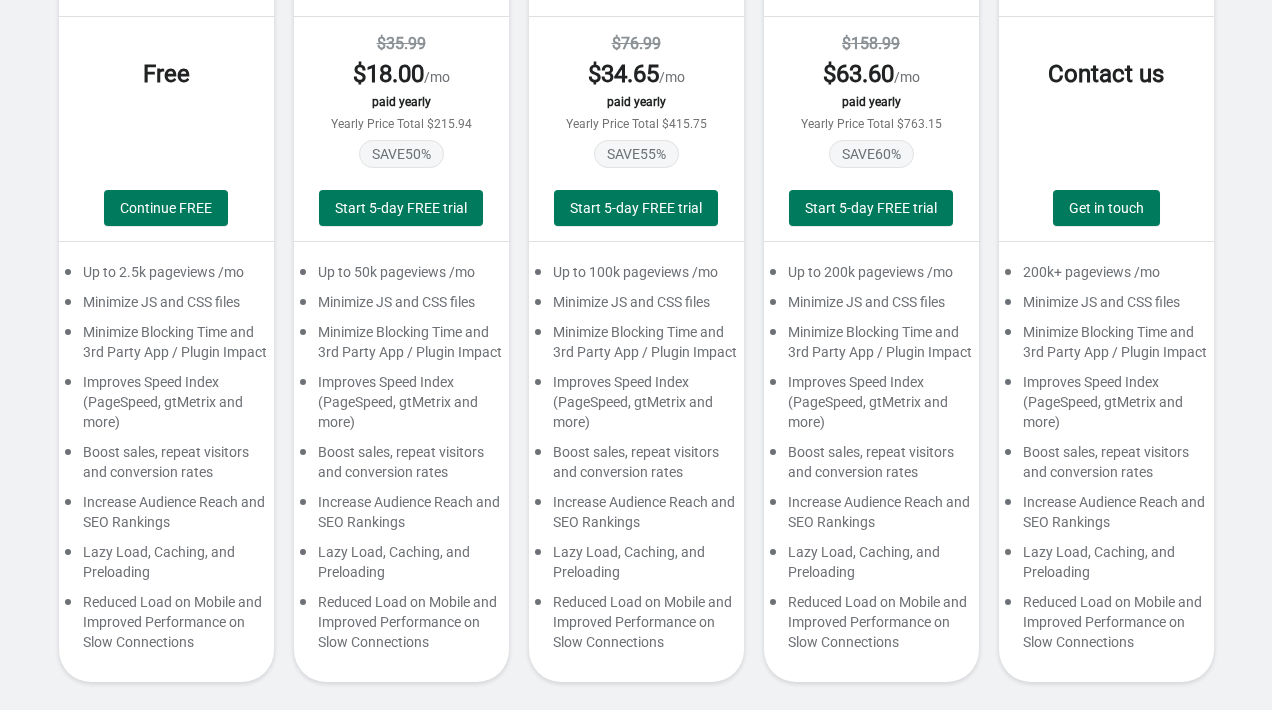scroll, scrollTop: 249, scrollLeft: 0, axis: vertical 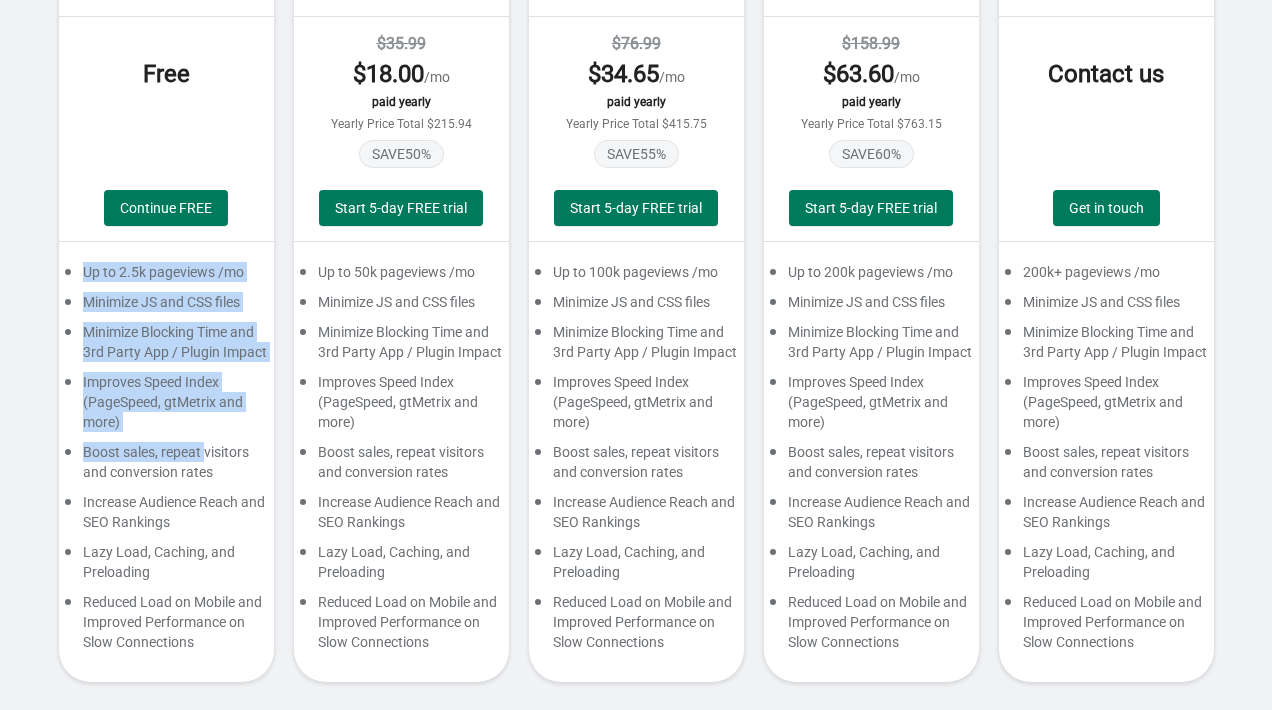 drag, startPoint x: 138, startPoint y: 233, endPoint x: 210, endPoint y: 454, distance: 232.43279 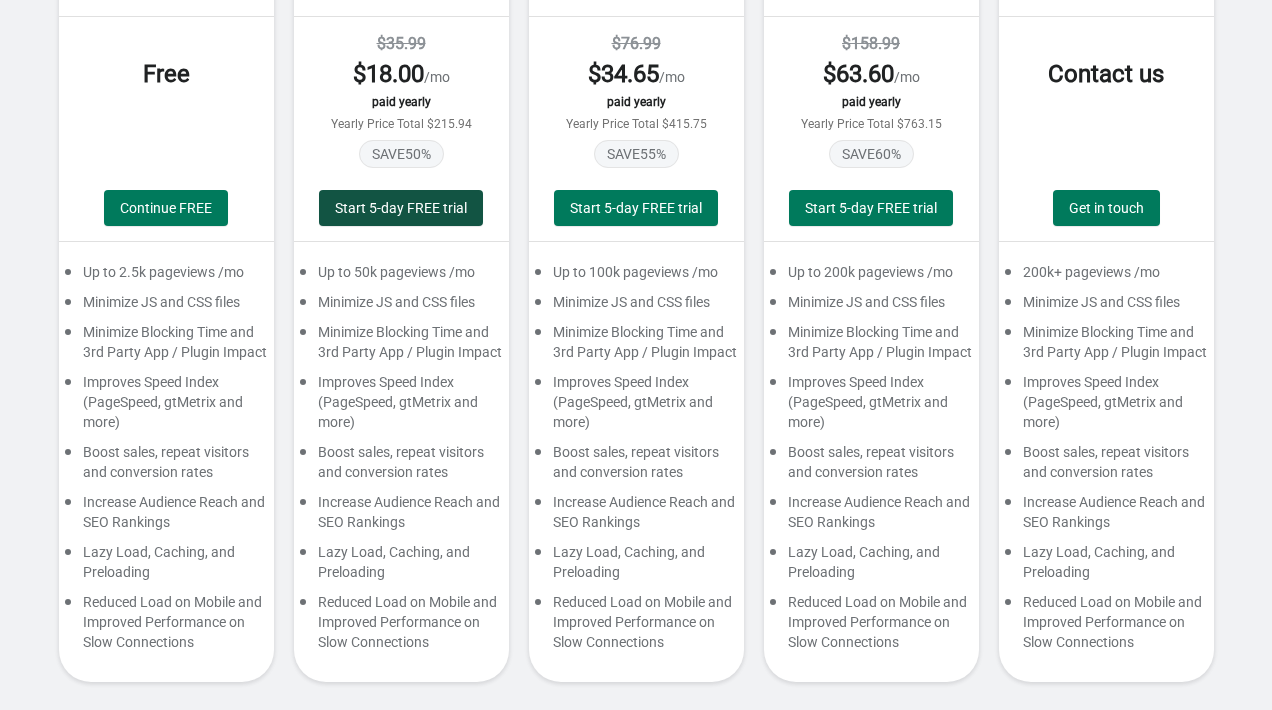 click on "Start 5-day FREE trial" at bounding box center (401, 208) 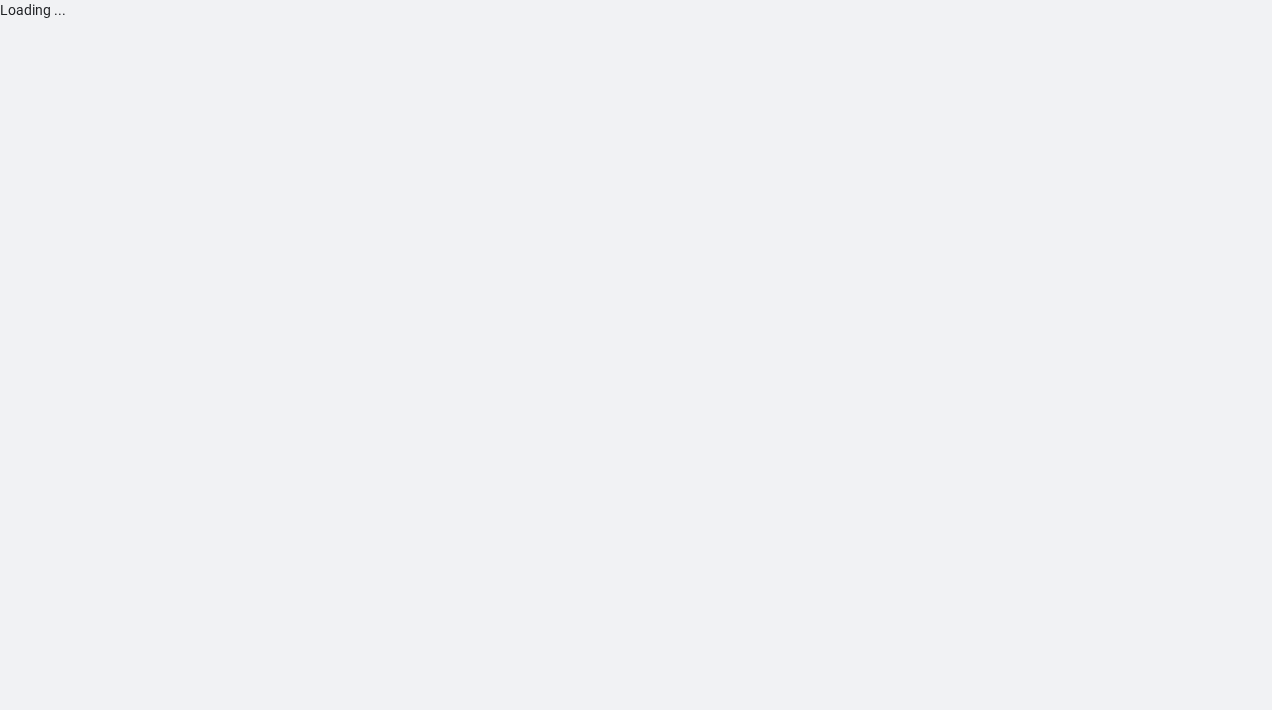 scroll, scrollTop: 0, scrollLeft: 0, axis: both 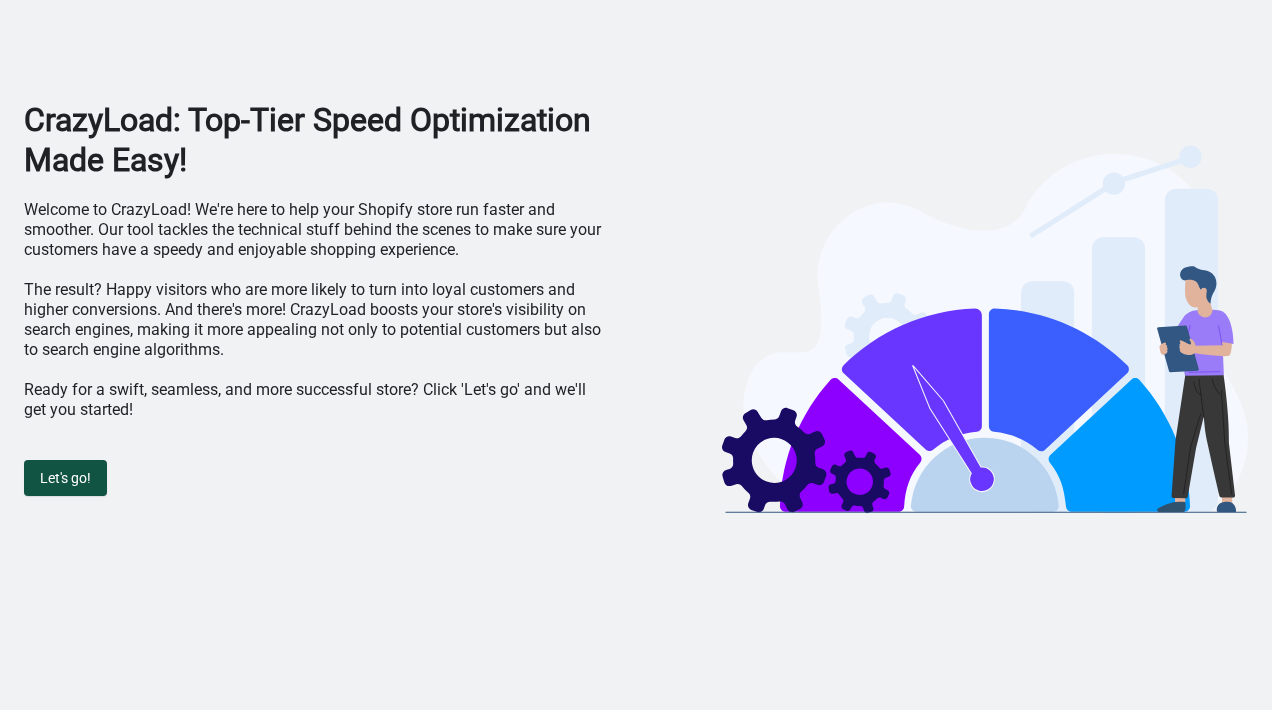 click on "Let's go!" at bounding box center (65, 478) 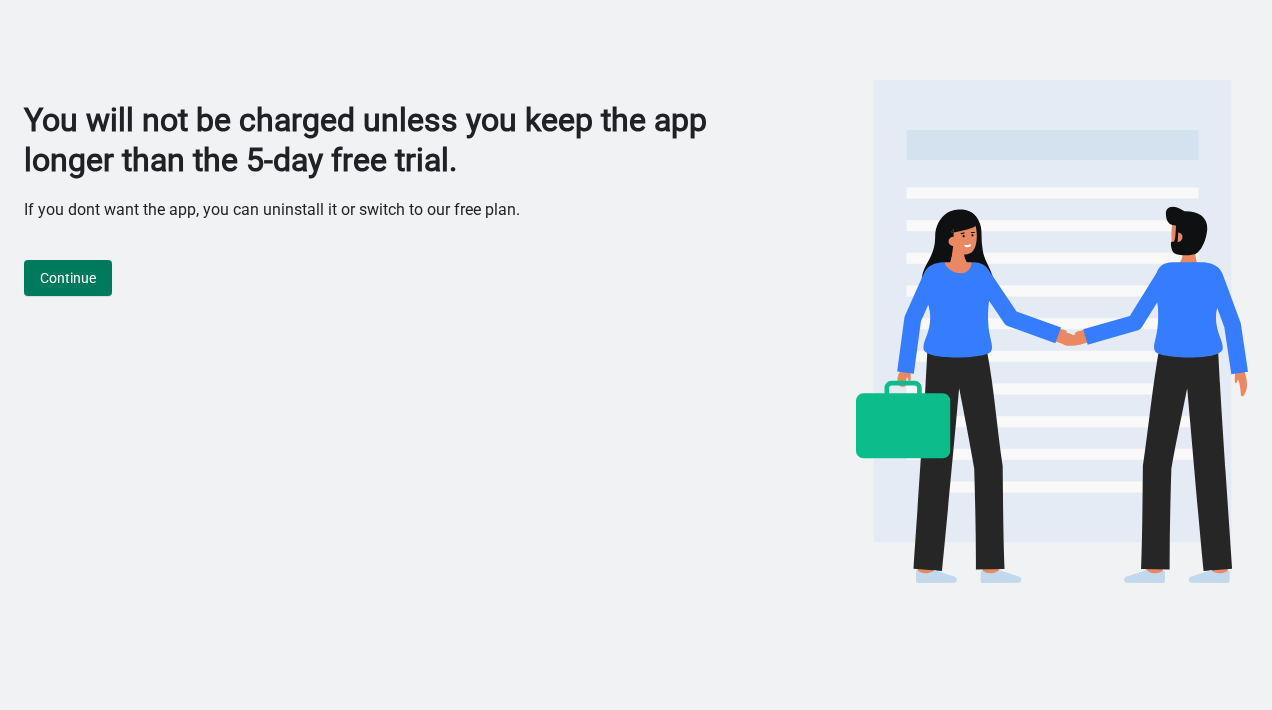 click on "You will not be charged unless you keep the app longer than the 5-day free trial. If you dont want the app, you can uninstall it or switch to our free plan. Continue" at bounding box center (385, 344) 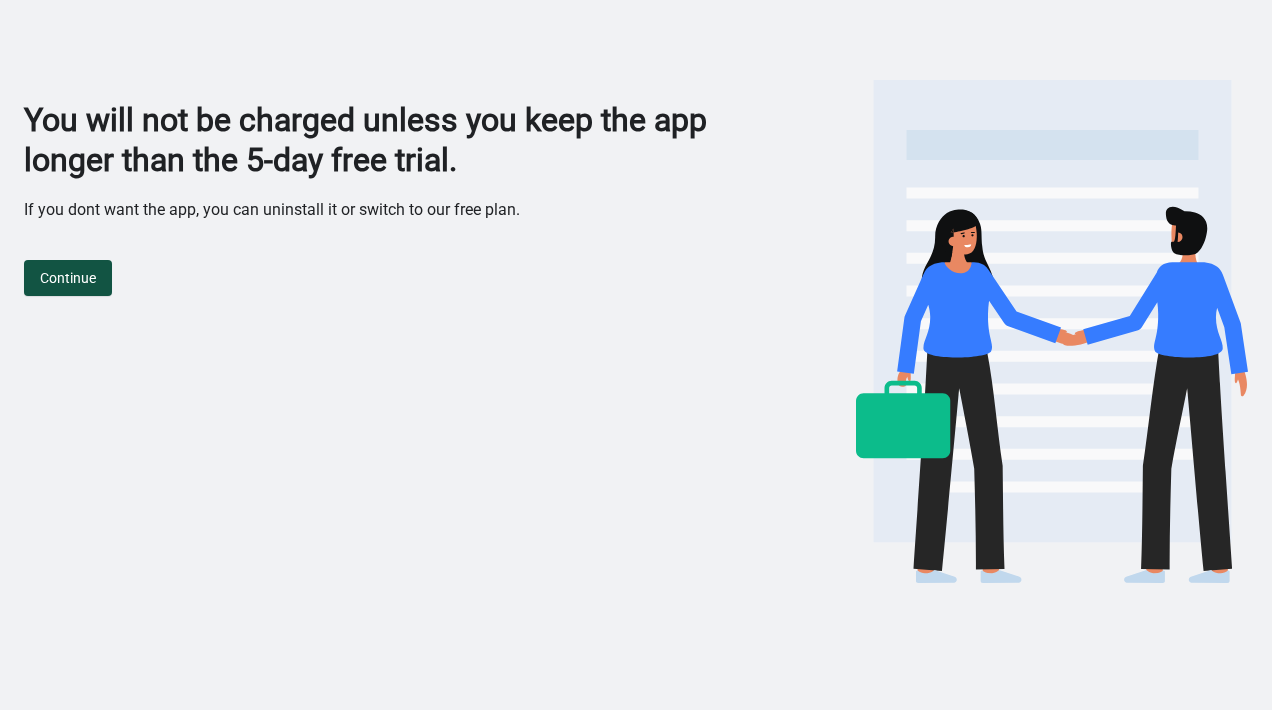 click on "Continue" at bounding box center (68, 278) 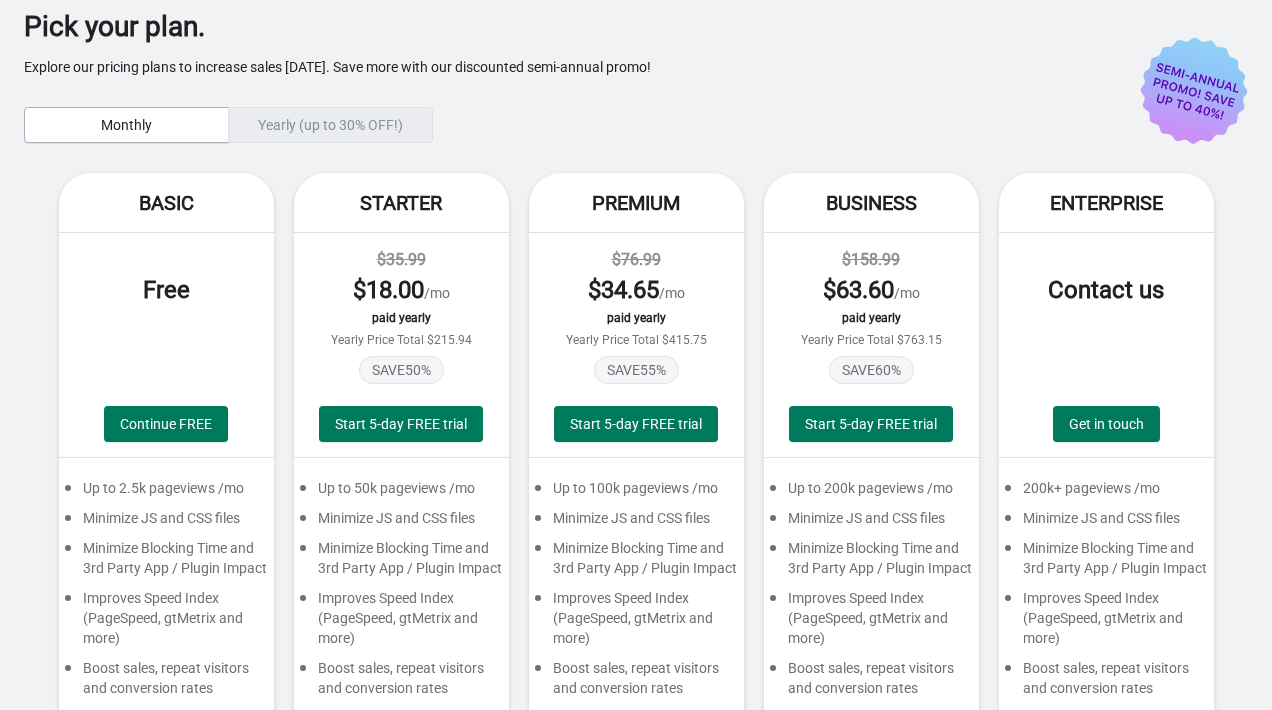 scroll, scrollTop: 15, scrollLeft: 0, axis: vertical 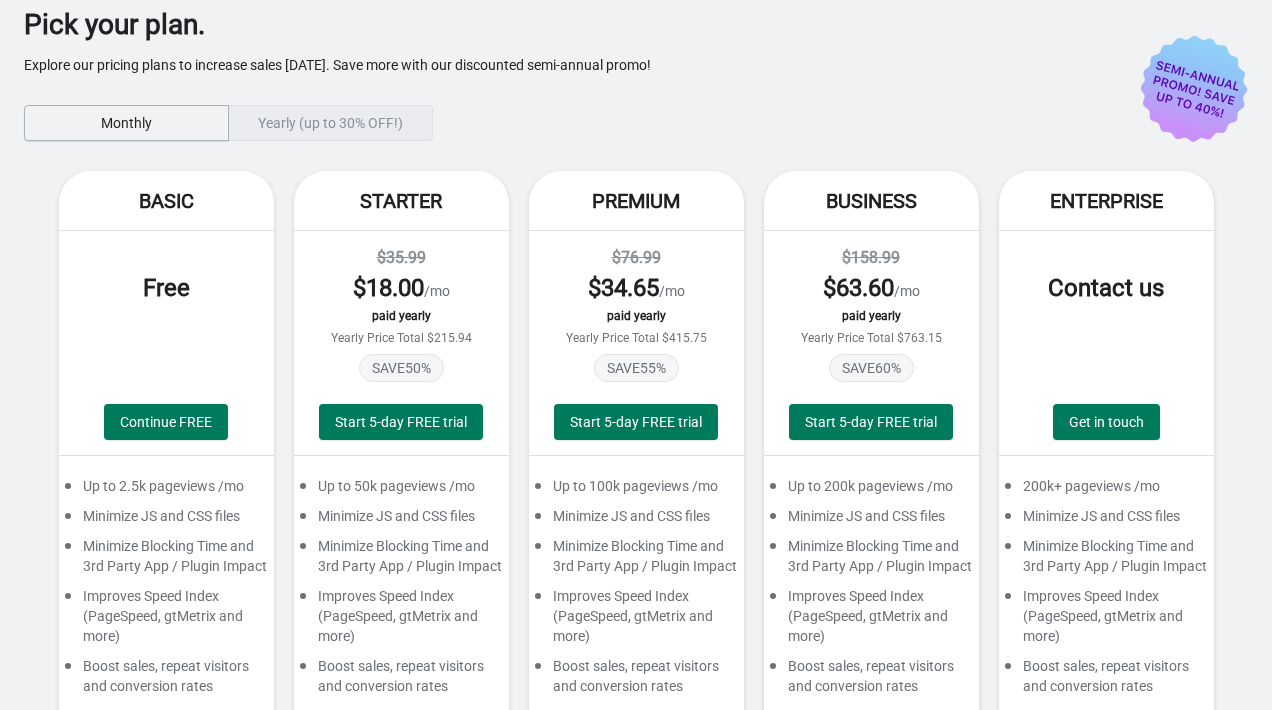 click on "Monthly" at bounding box center (126, 123) 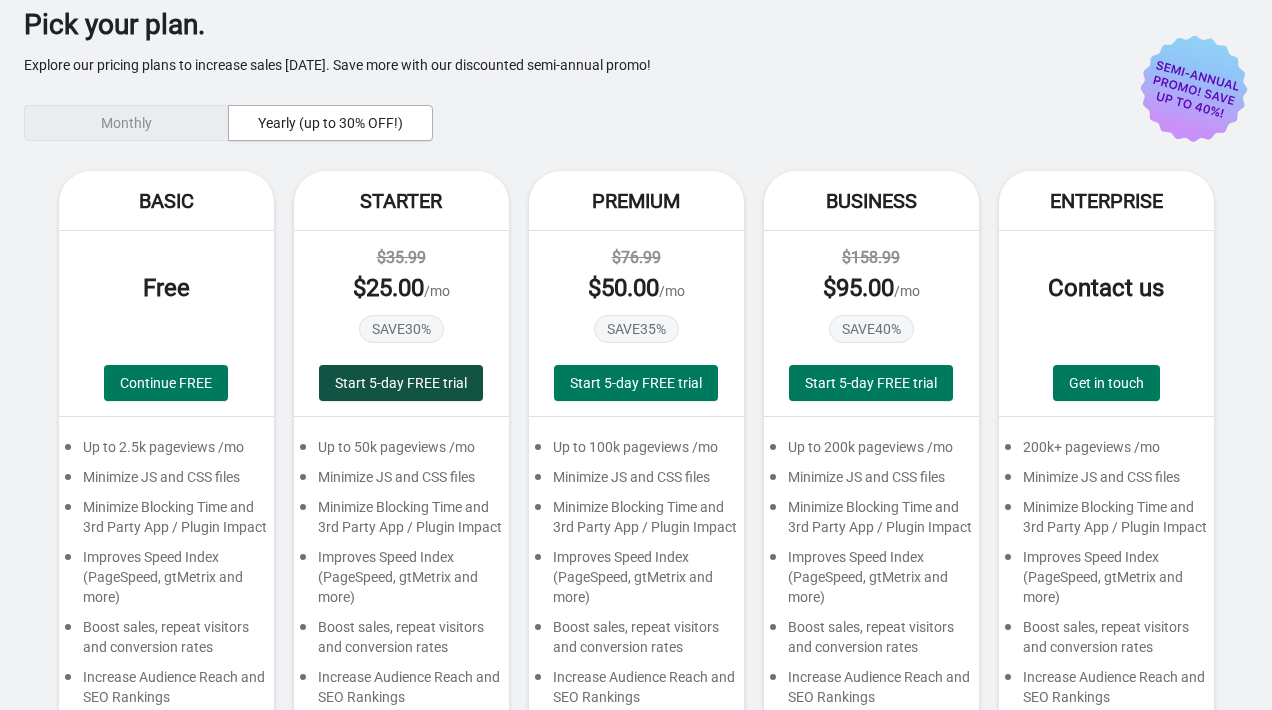 click on "Start 5-day FREE trial" at bounding box center [401, 383] 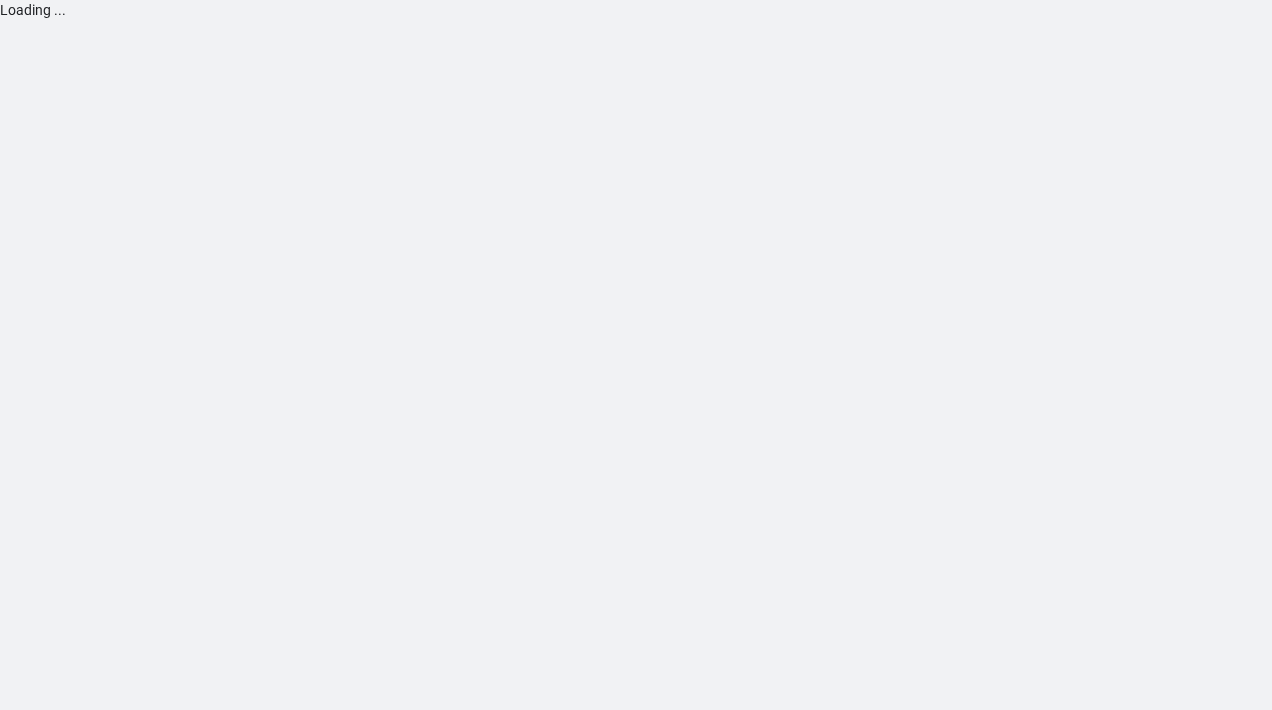 scroll, scrollTop: 0, scrollLeft: 0, axis: both 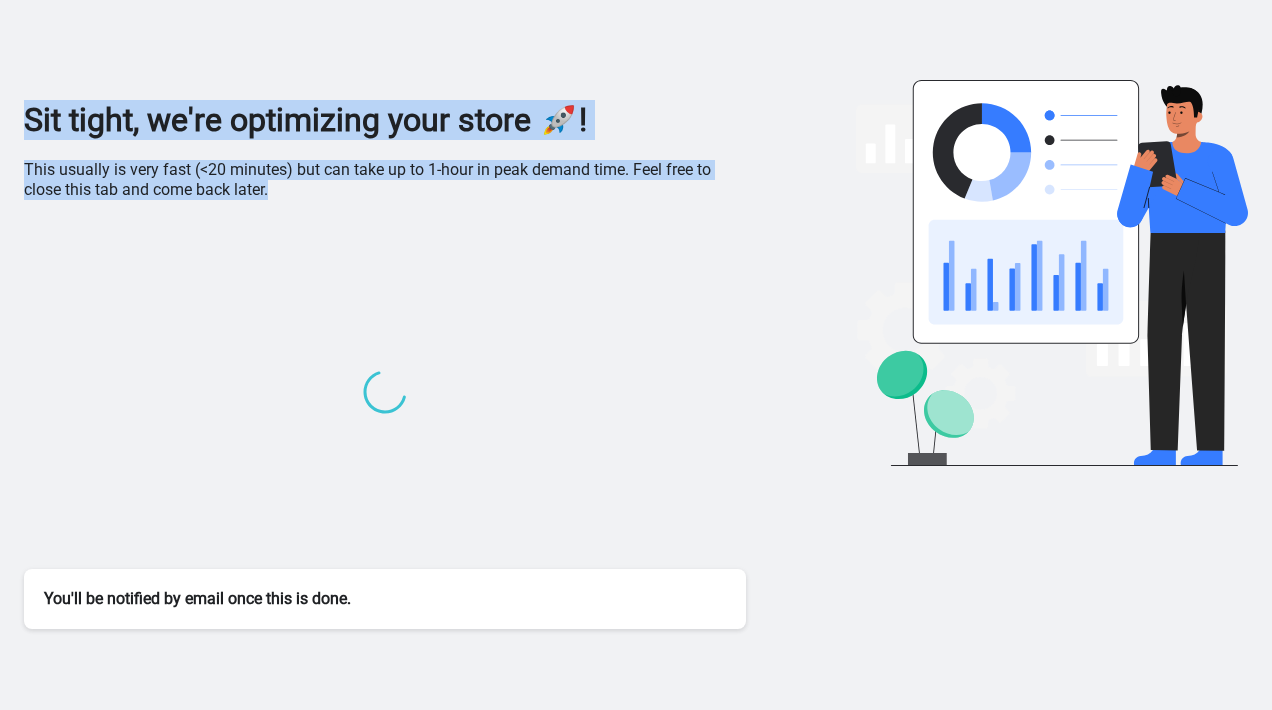 drag, startPoint x: 626, startPoint y: 141, endPoint x: 651, endPoint y: 236, distance: 98.23441 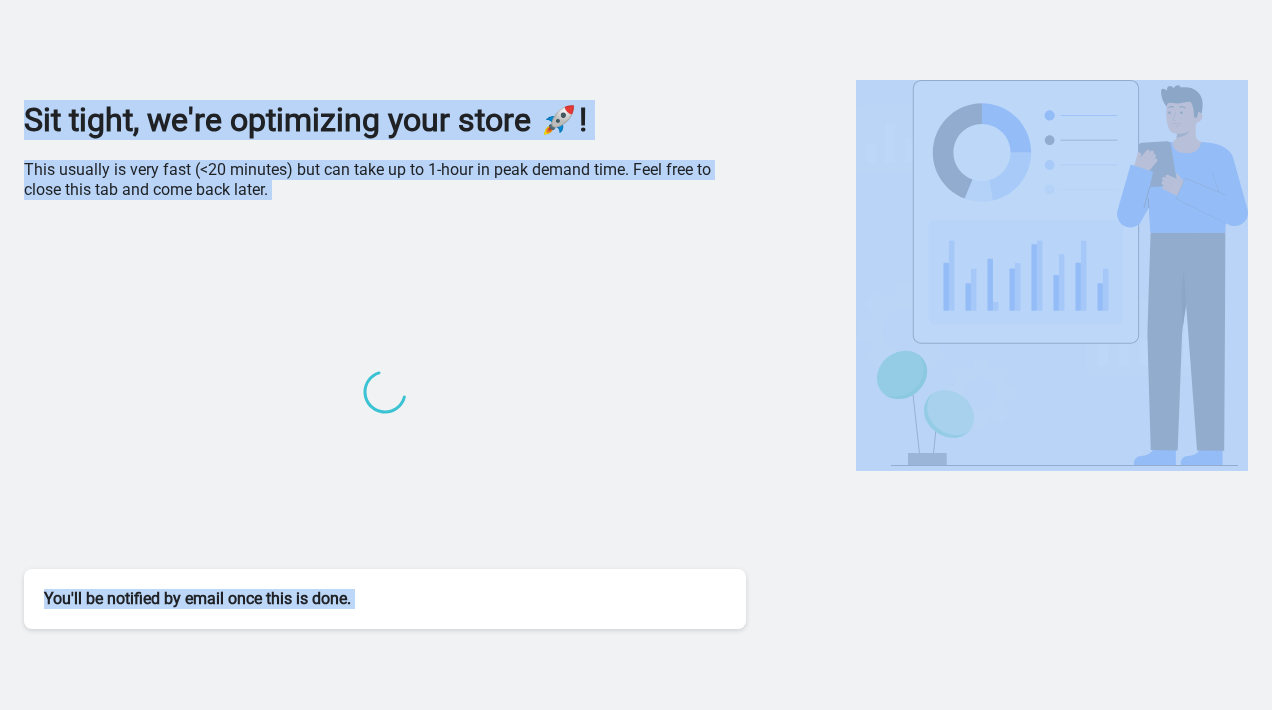 drag, startPoint x: 770, startPoint y: 239, endPoint x: 836, endPoint y: 624, distance: 390.61618 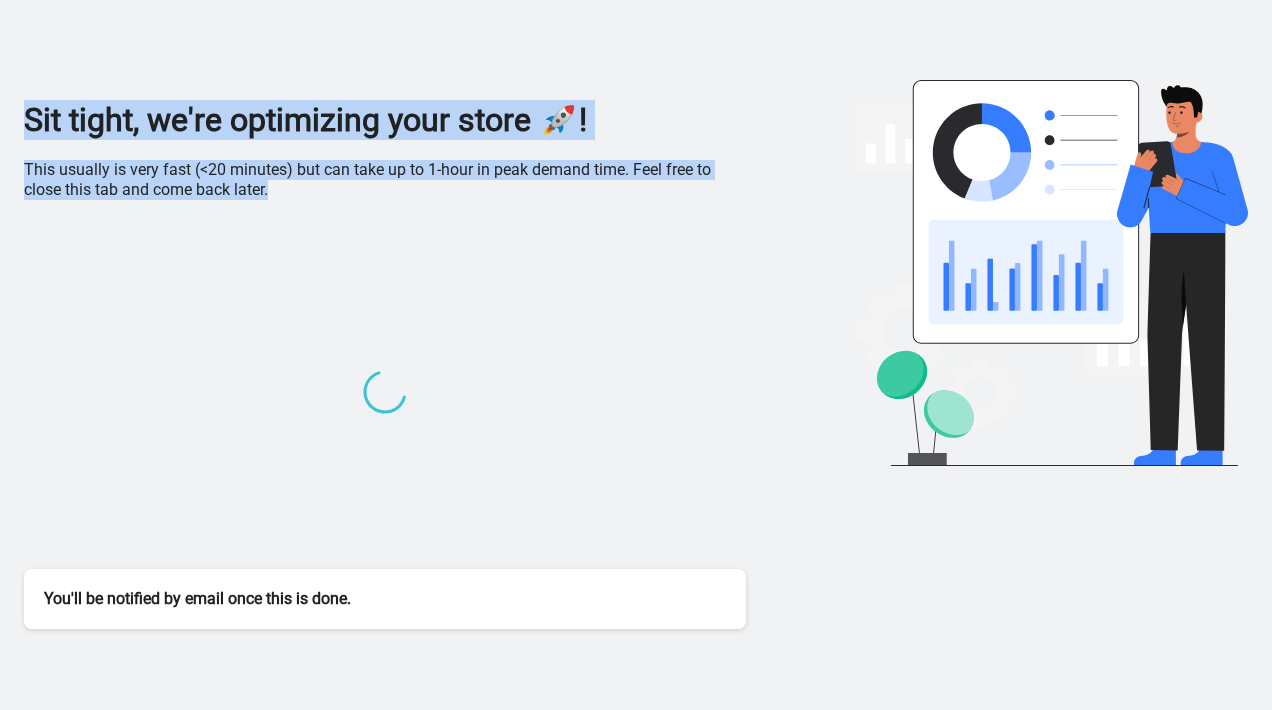 drag, startPoint x: 453, startPoint y: 215, endPoint x: 466, endPoint y: 52, distance: 163.51758 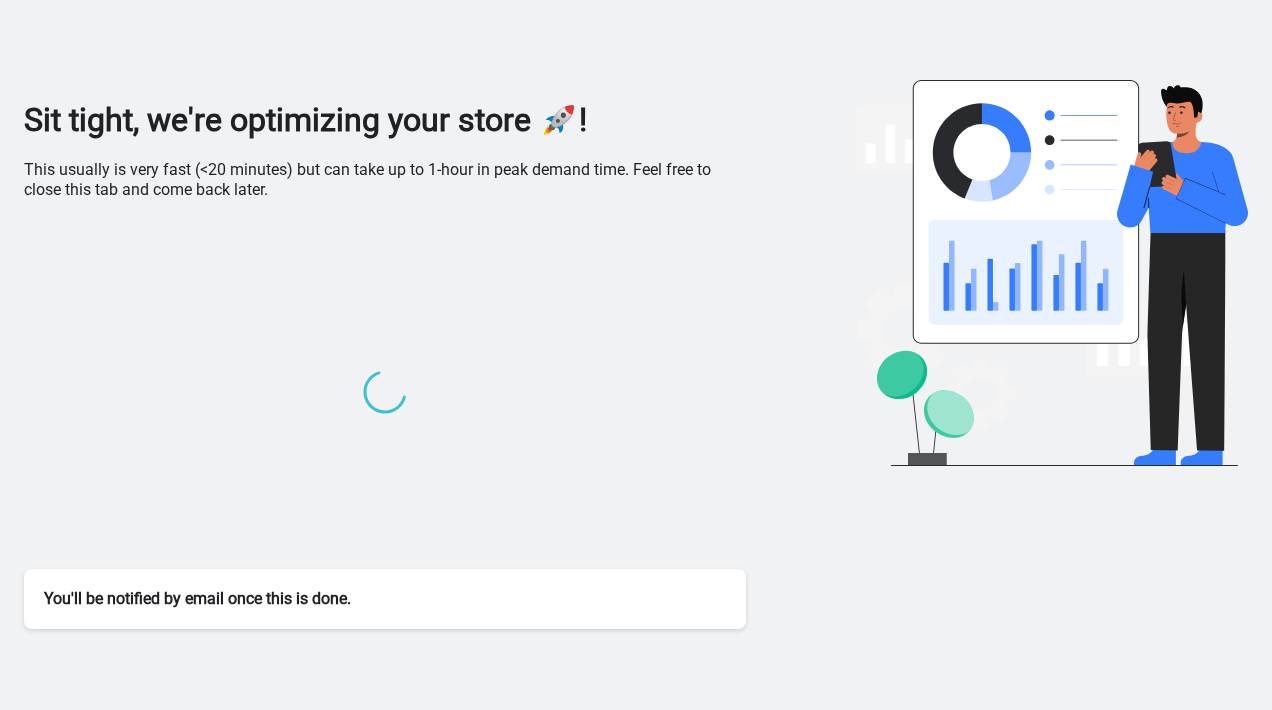 click on "Sit tight, we're optimizing your store 🚀! This usually is very fast (<20 minutes) but can take up to 1-hour in peak demand time. Feel free to close this tab and come back later. You'll be notified by email once this is done." at bounding box center [636, 318] 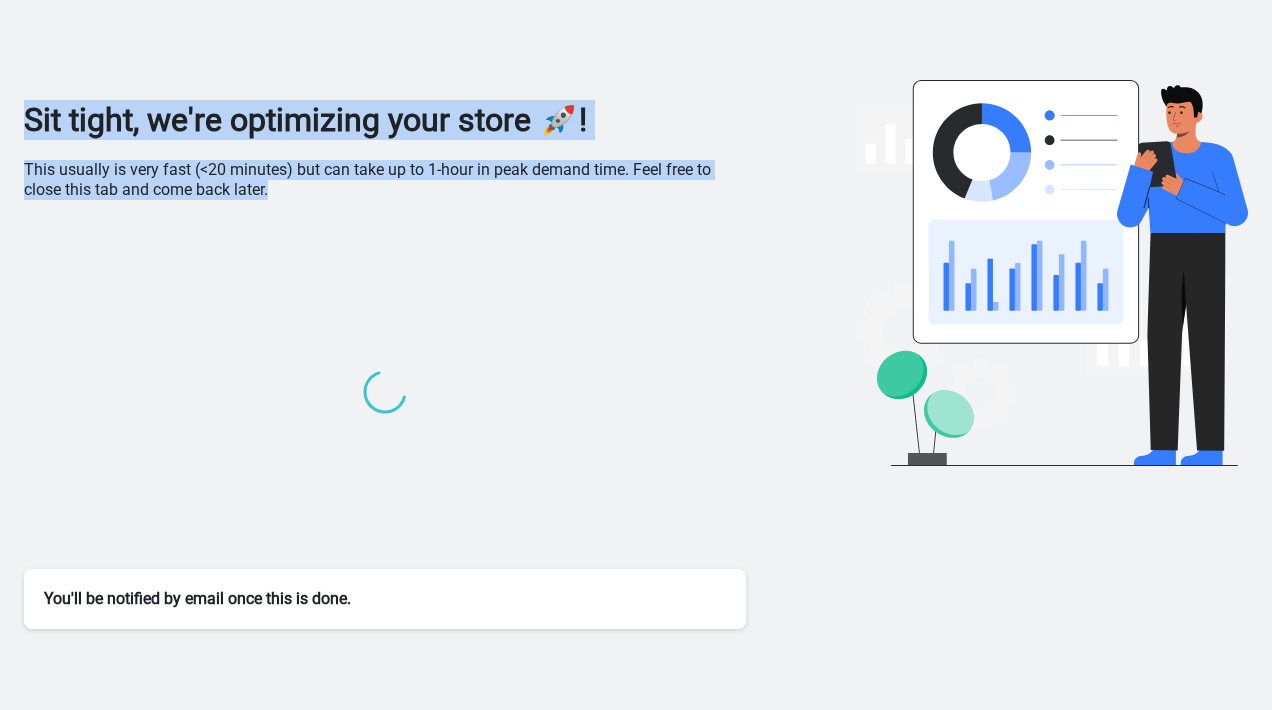 drag, startPoint x: 657, startPoint y: 82, endPoint x: 657, endPoint y: 198, distance: 116 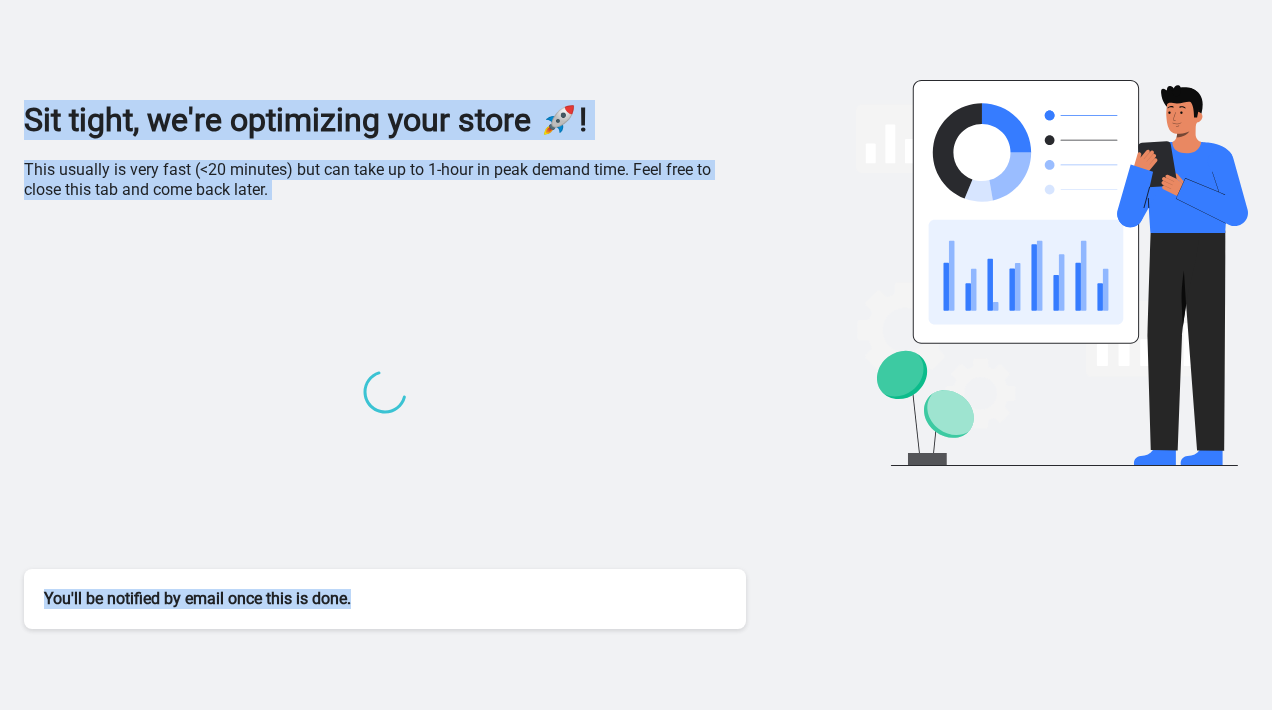 drag, startPoint x: 447, startPoint y: 624, endPoint x: 320, endPoint y: -58, distance: 693.724 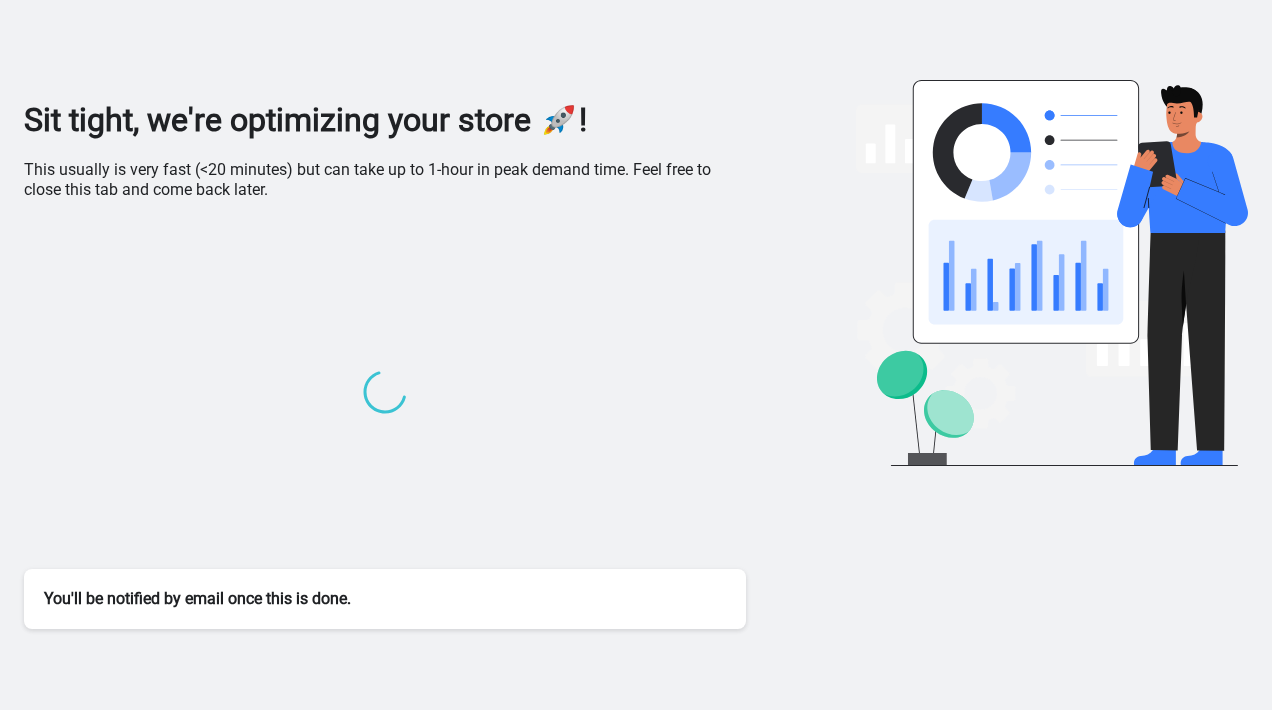 click on "Sit tight, we're optimizing your store 🚀! This usually is very fast (<20 minutes) but can take up to 1-hour in peak demand time. Feel free to close this tab and come back later. You'll be notified by email once this is done." at bounding box center [636, 318] 